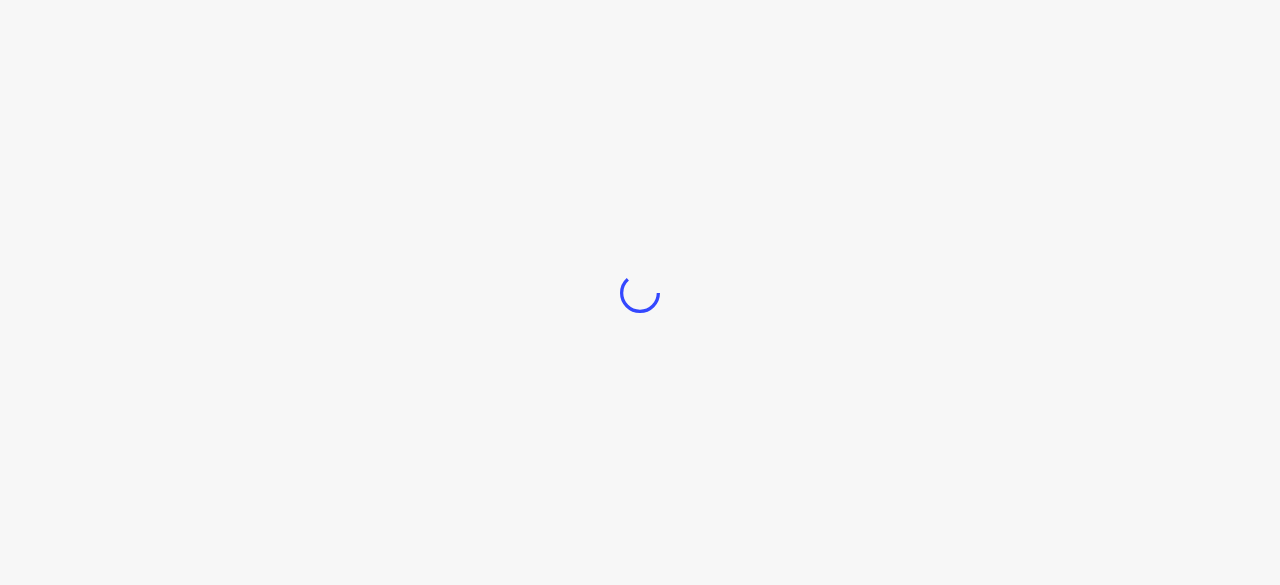 scroll, scrollTop: 0, scrollLeft: 0, axis: both 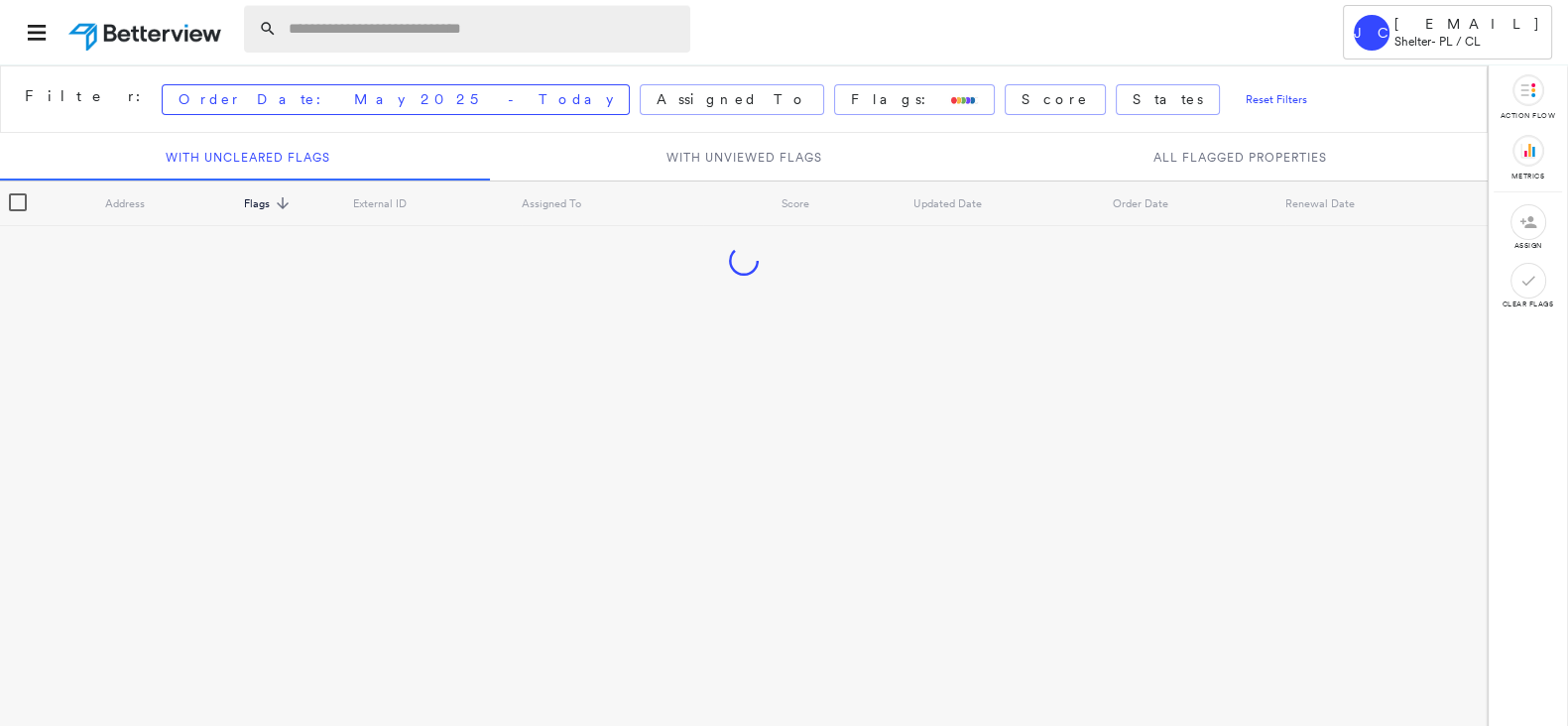 paste on "**********" 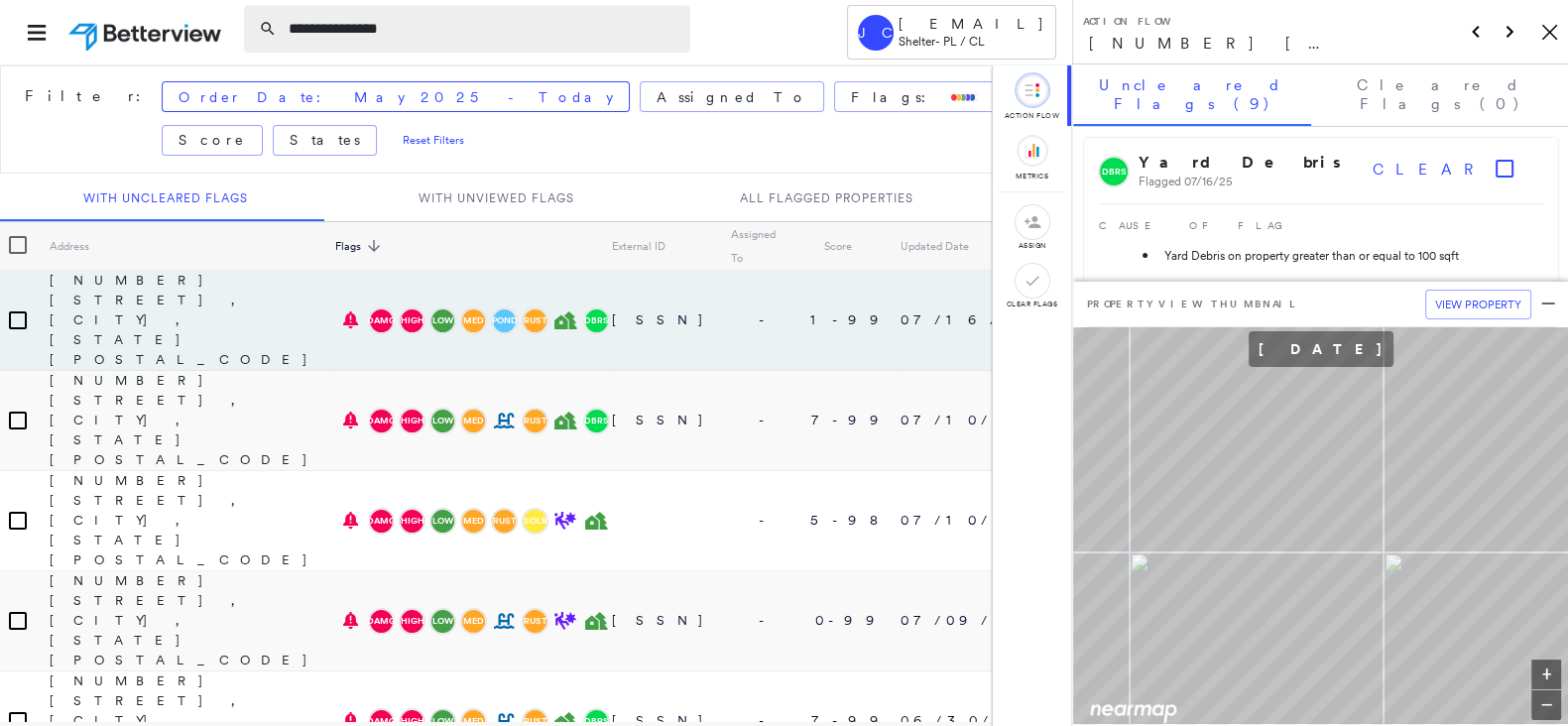 click on "**********" at bounding box center (483, 29) 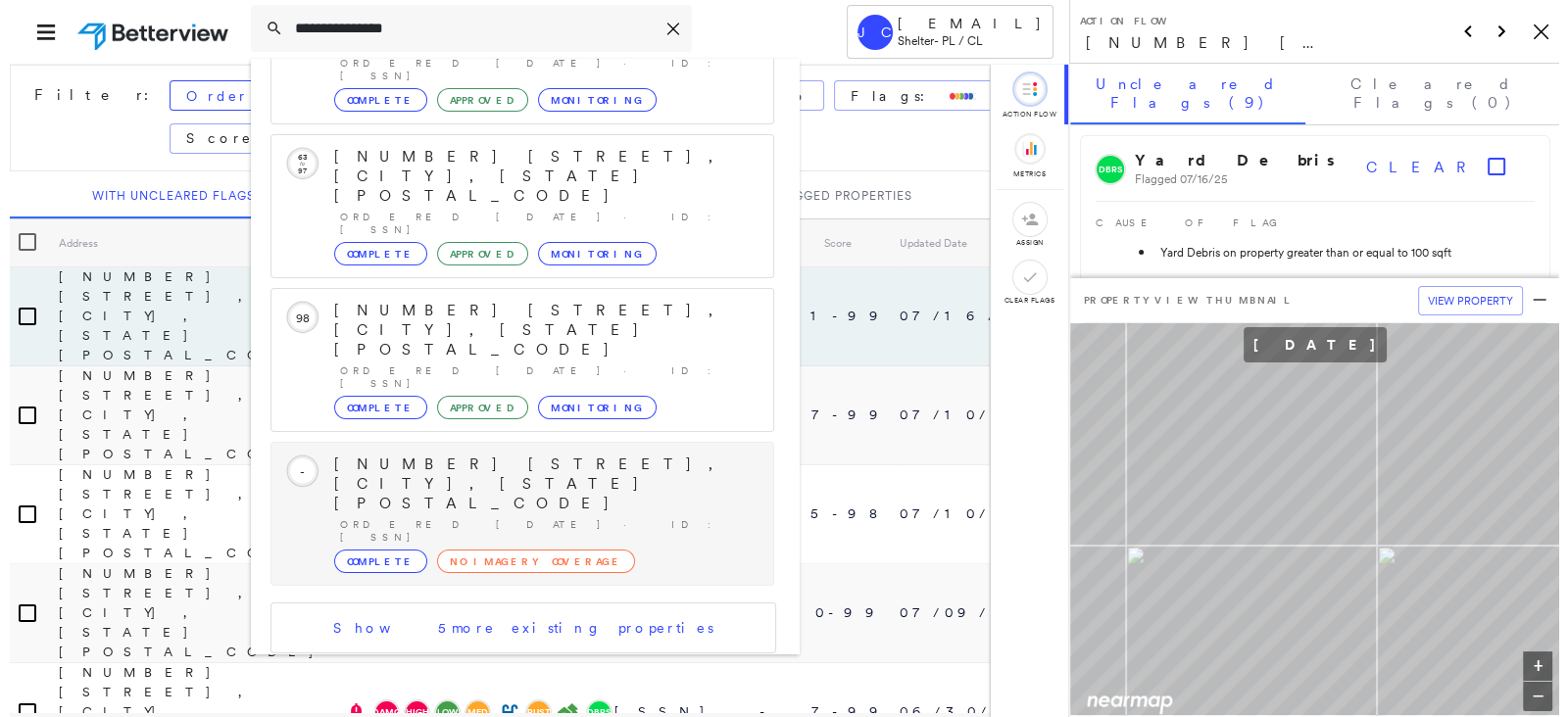 scroll, scrollTop: 336, scrollLeft: 0, axis: vertical 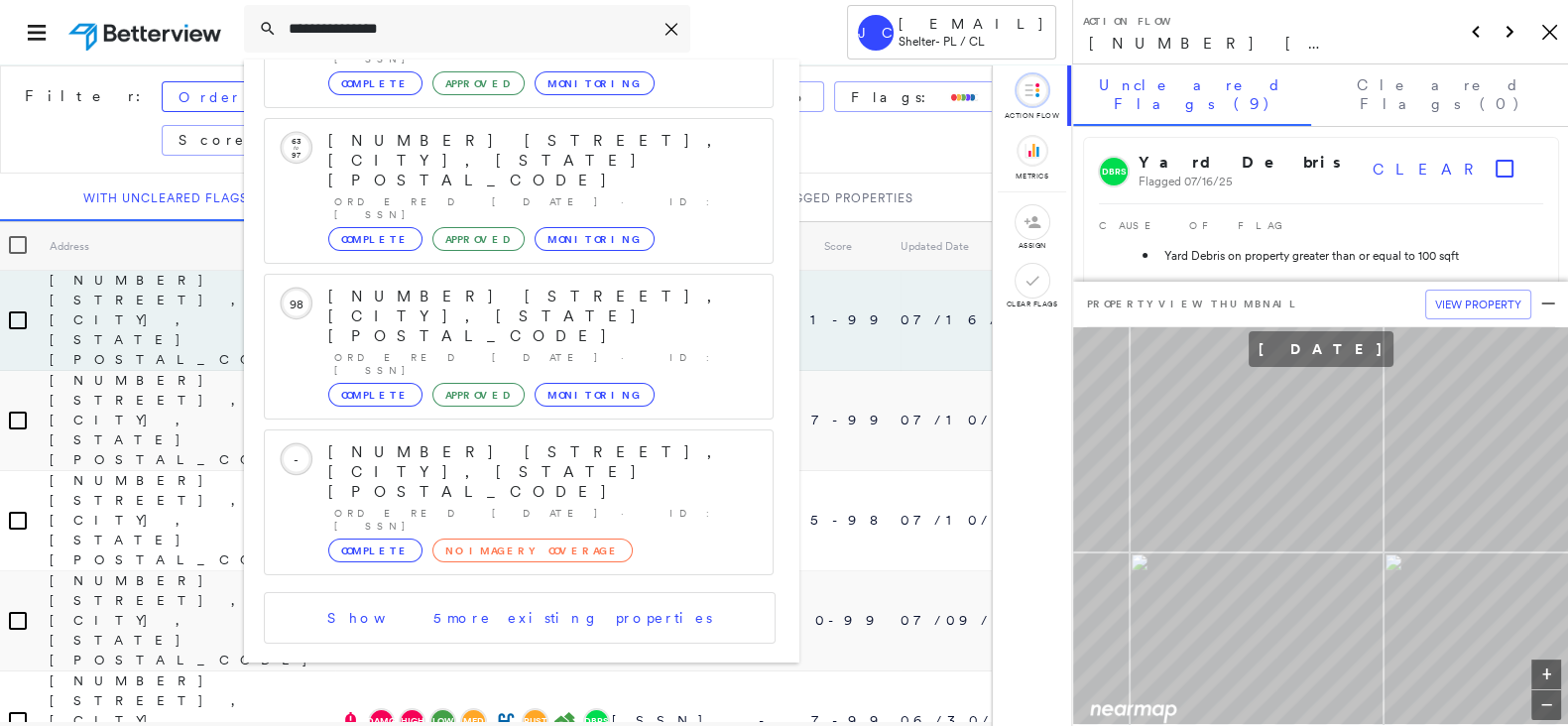 type on "**********" 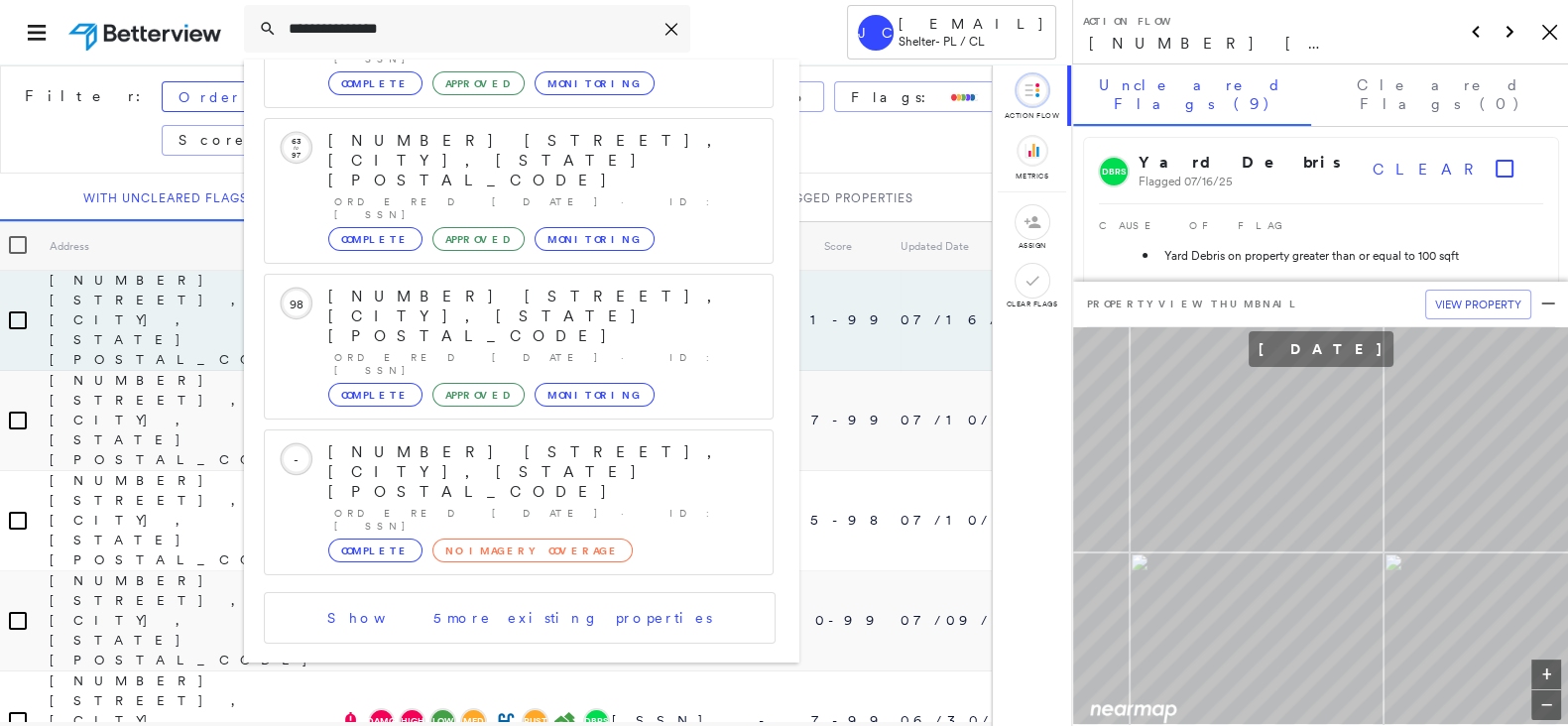 click on "[NUMBER] [STREET], [CITY], [STATE] [POSTAL_CODE] Group Created with Sketch." at bounding box center [519, 762] 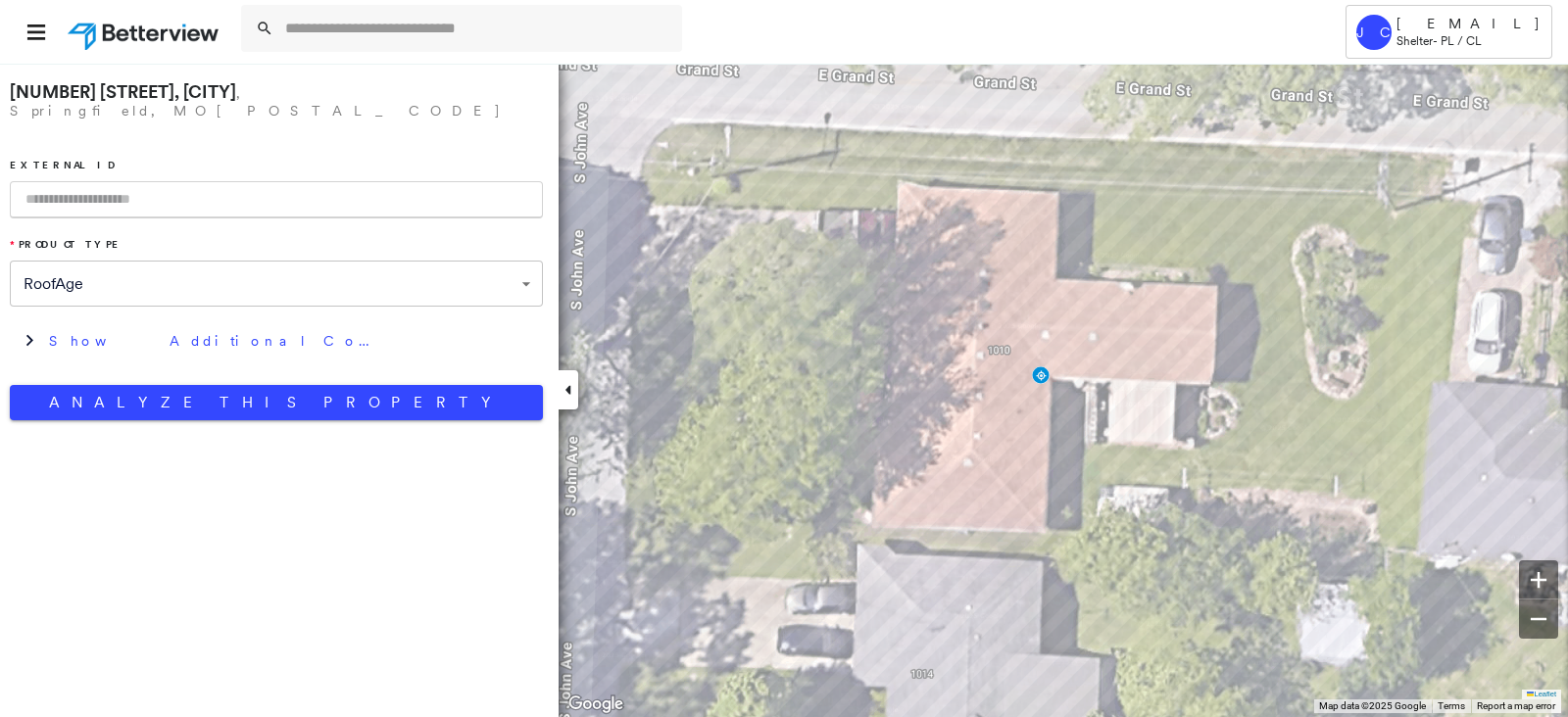 paste on "**********" 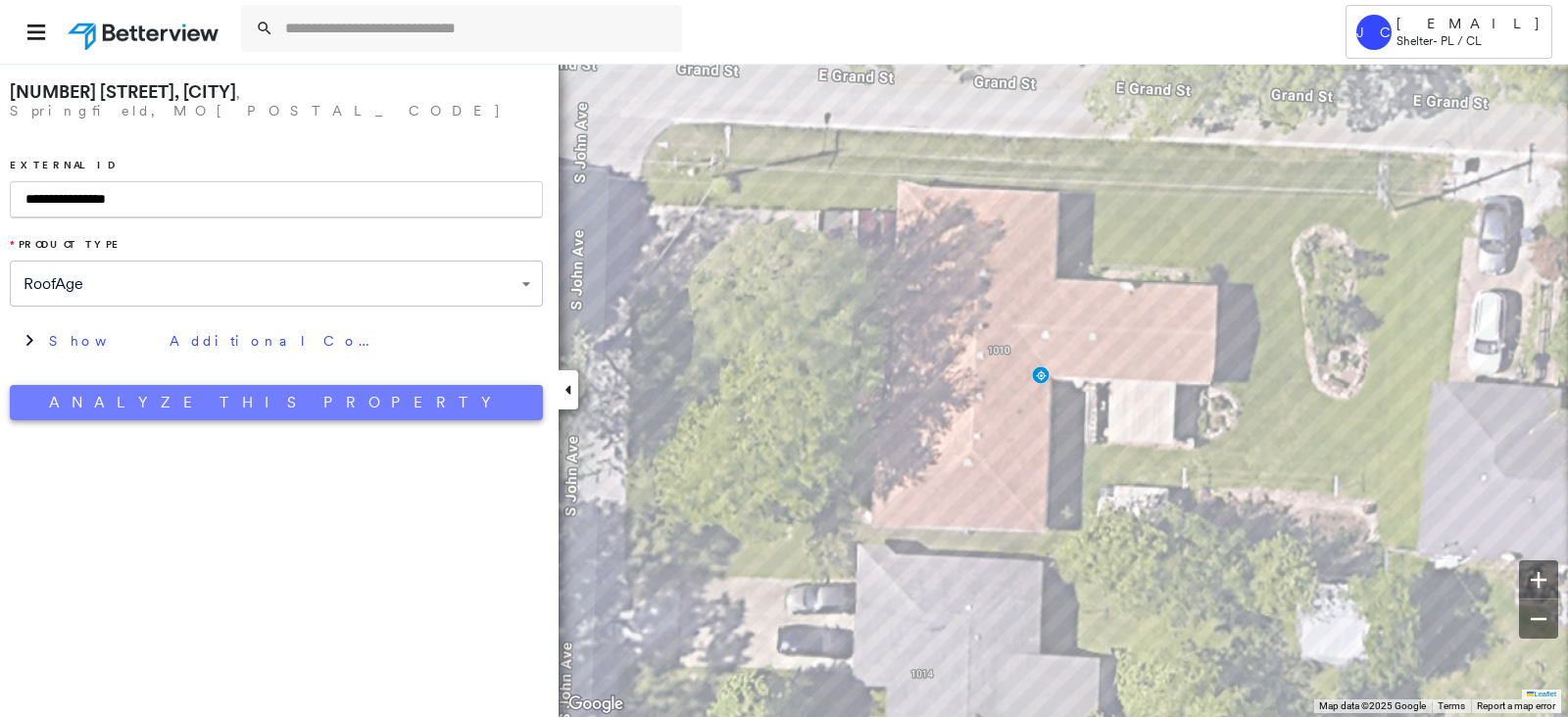 type on "**********" 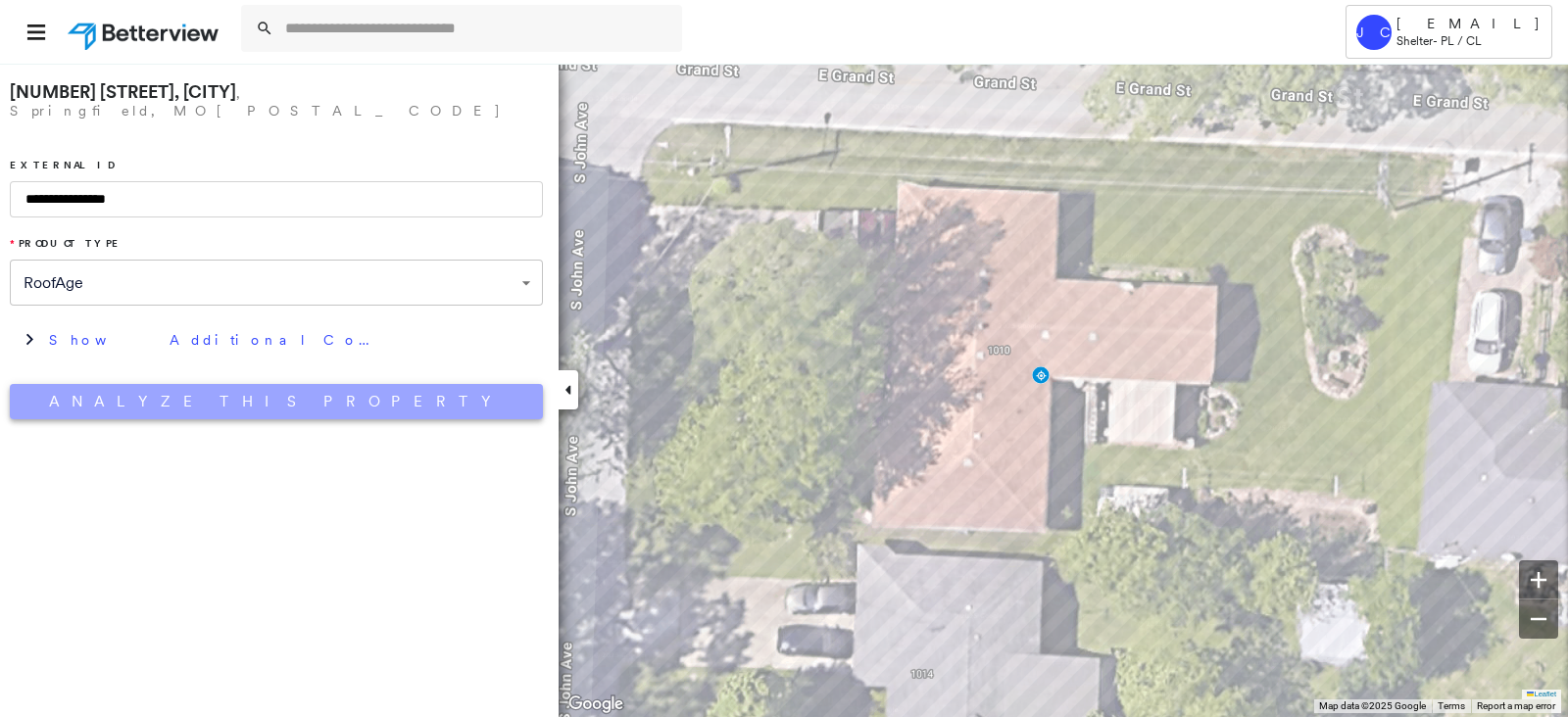 click on "Analyze This Property" at bounding box center (276, 402) 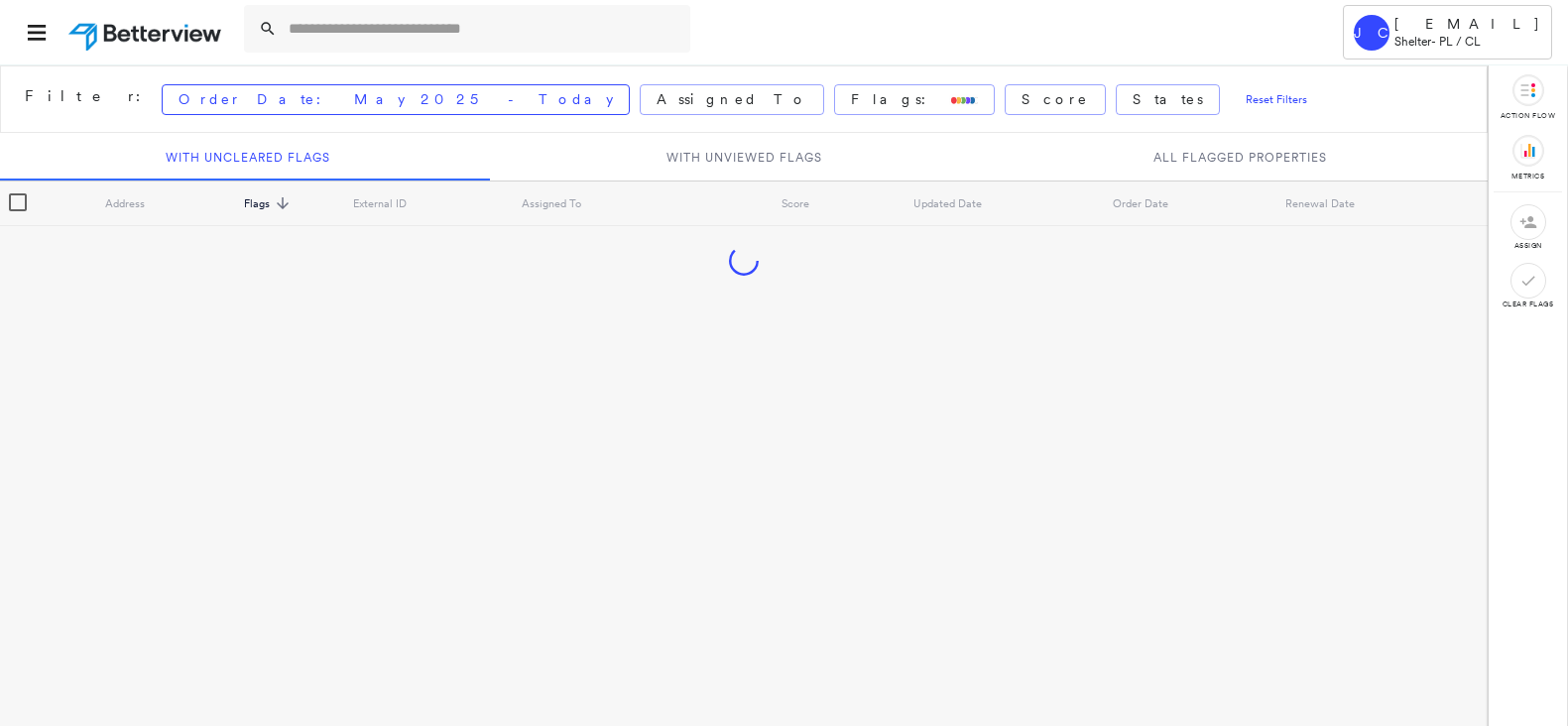 scroll, scrollTop: 0, scrollLeft: 0, axis: both 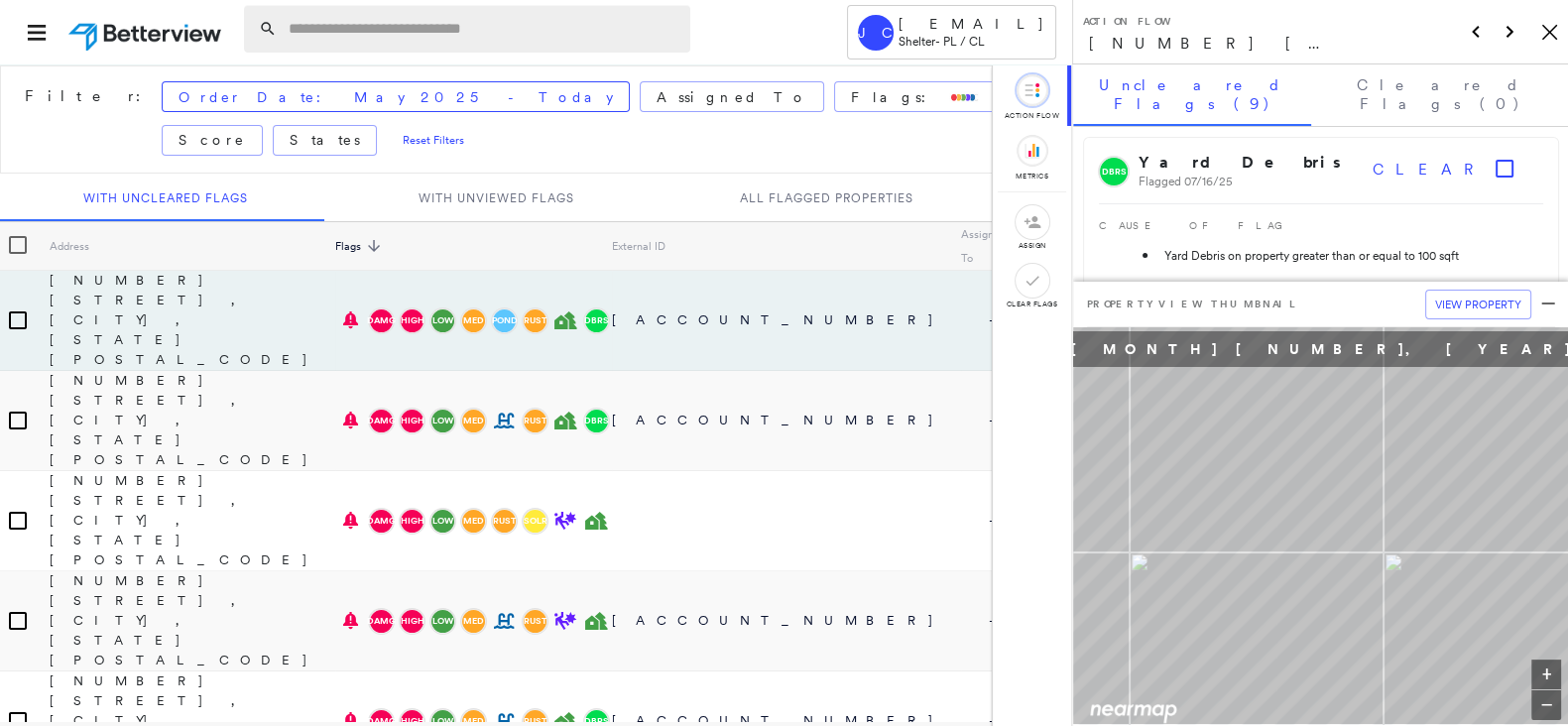 paste on "**********" 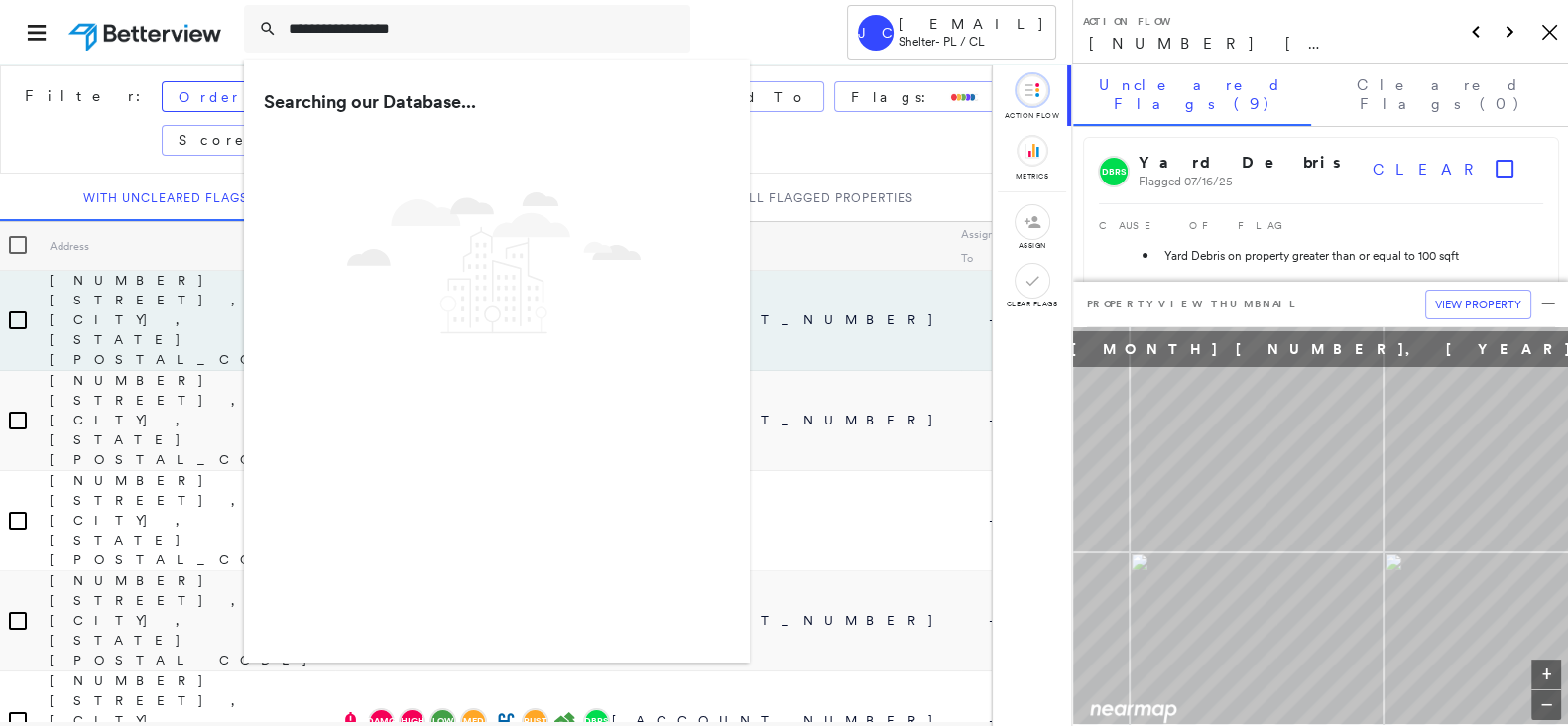 type on "**********" 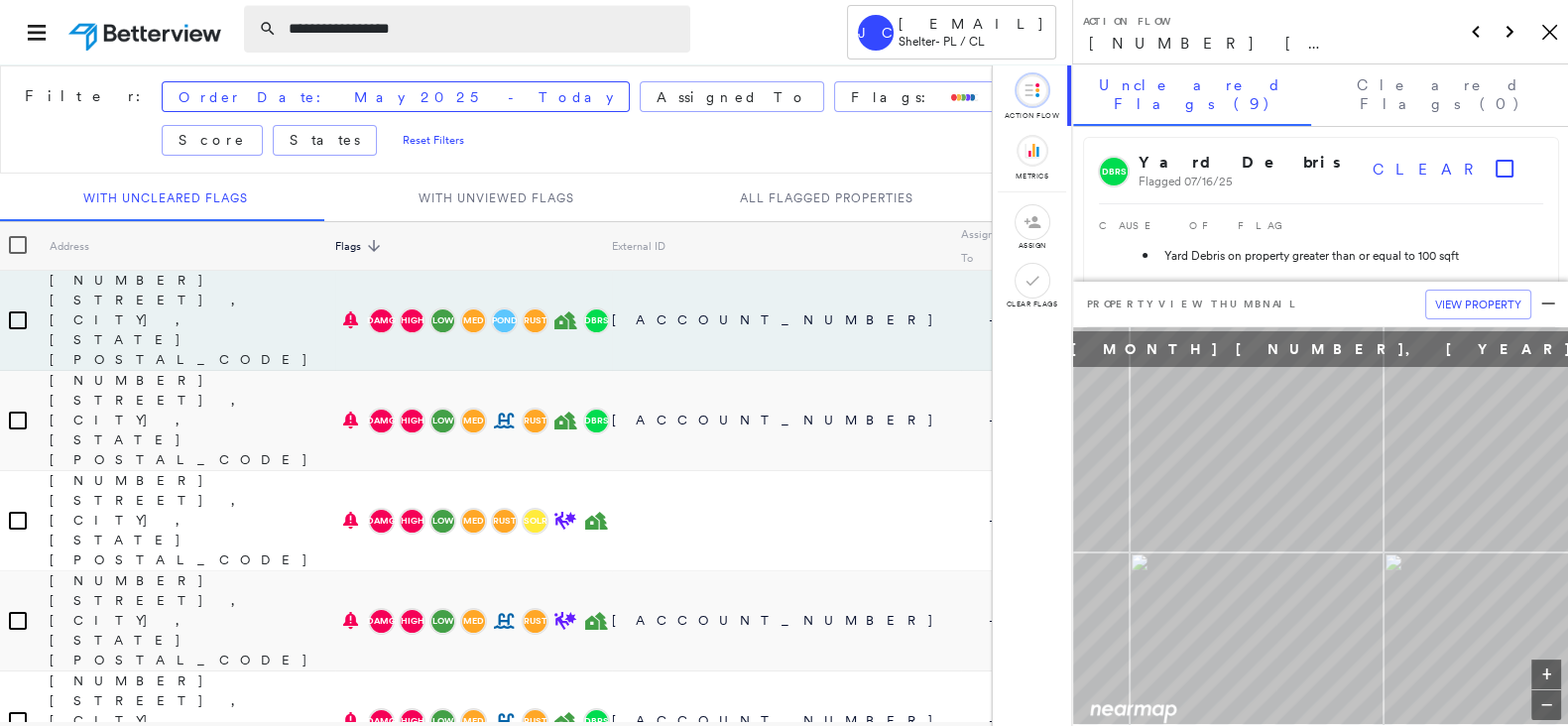 click on "**********" at bounding box center [483, 29] 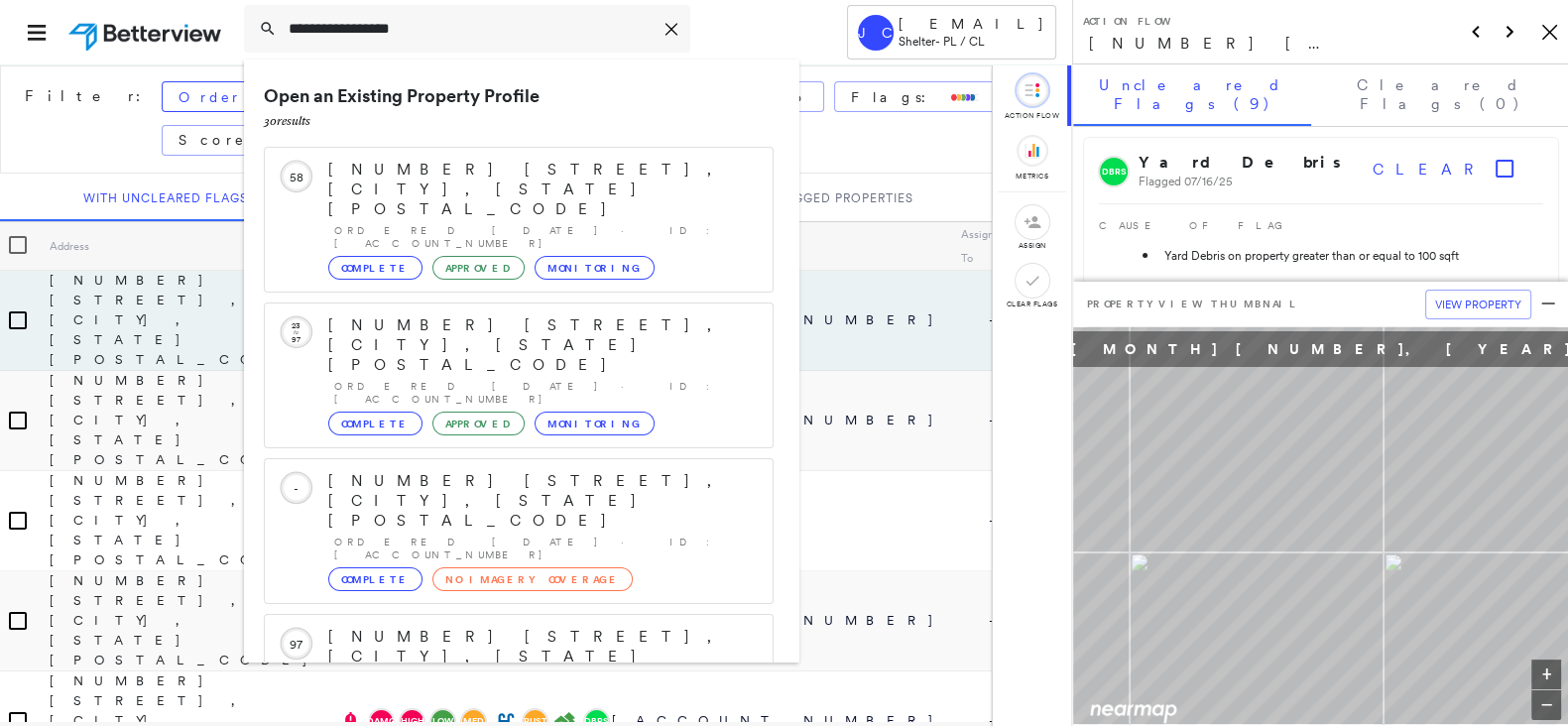 scroll, scrollTop: 2, scrollLeft: 0, axis: vertical 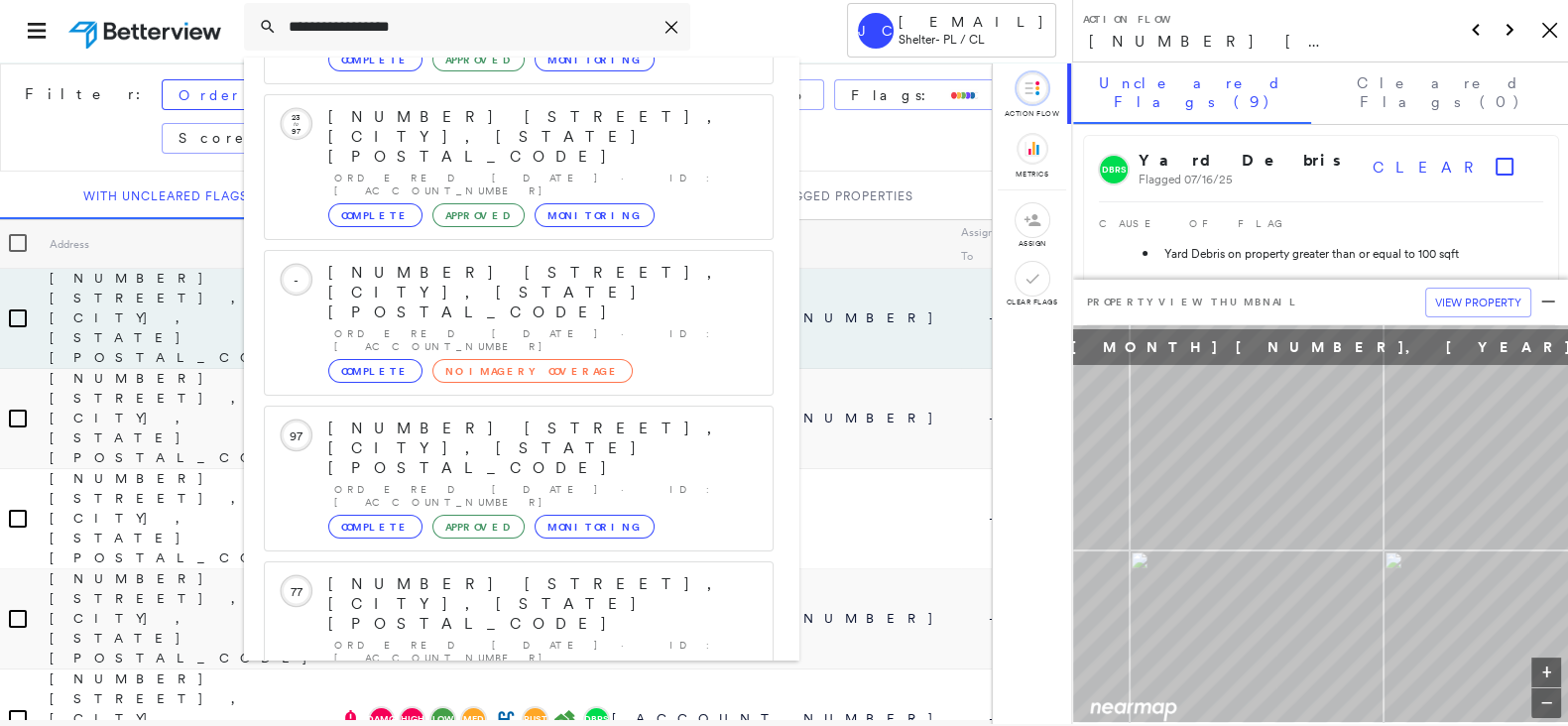 click on "1532 E Wayland St, Springfield, MO 65804 Group Created with Sketch." at bounding box center [519, 894] 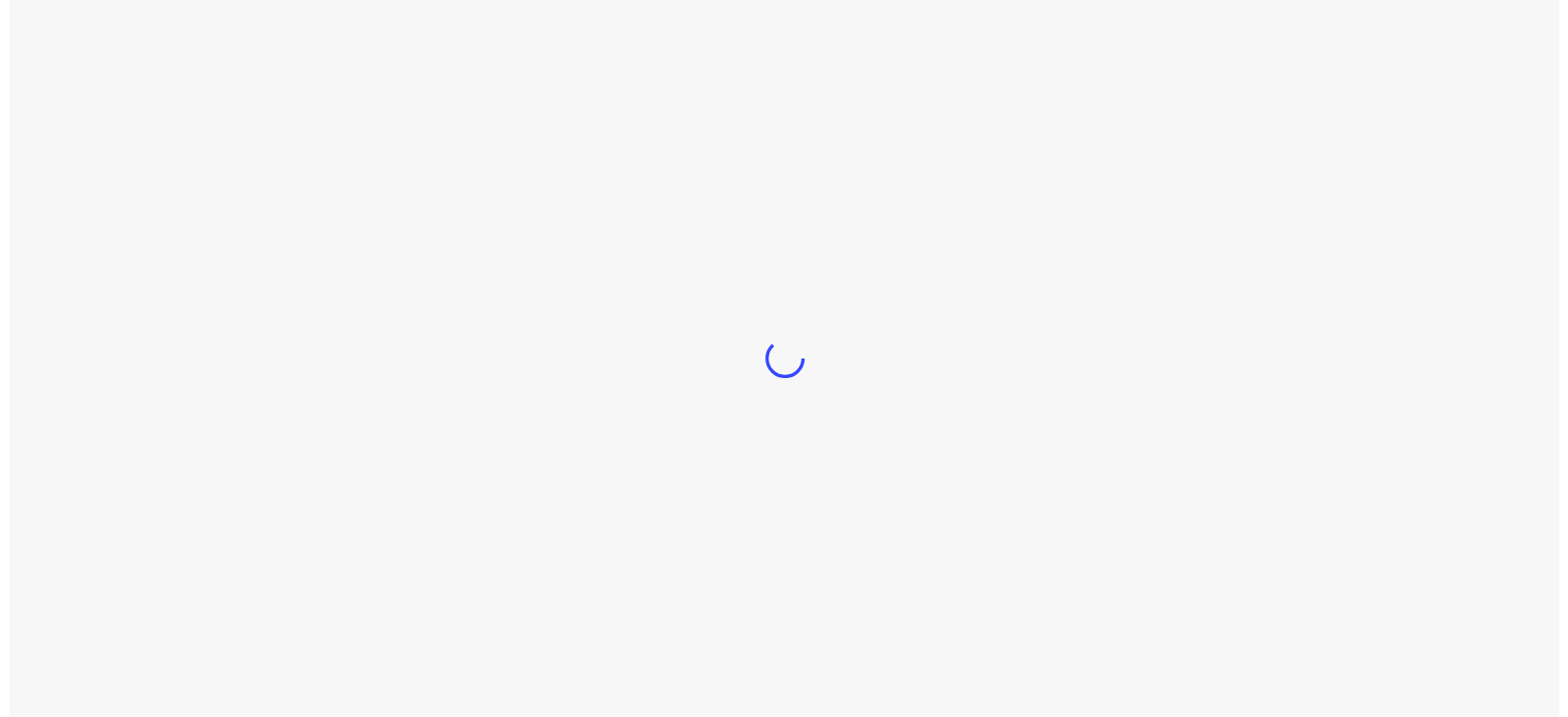 scroll, scrollTop: 0, scrollLeft: 0, axis: both 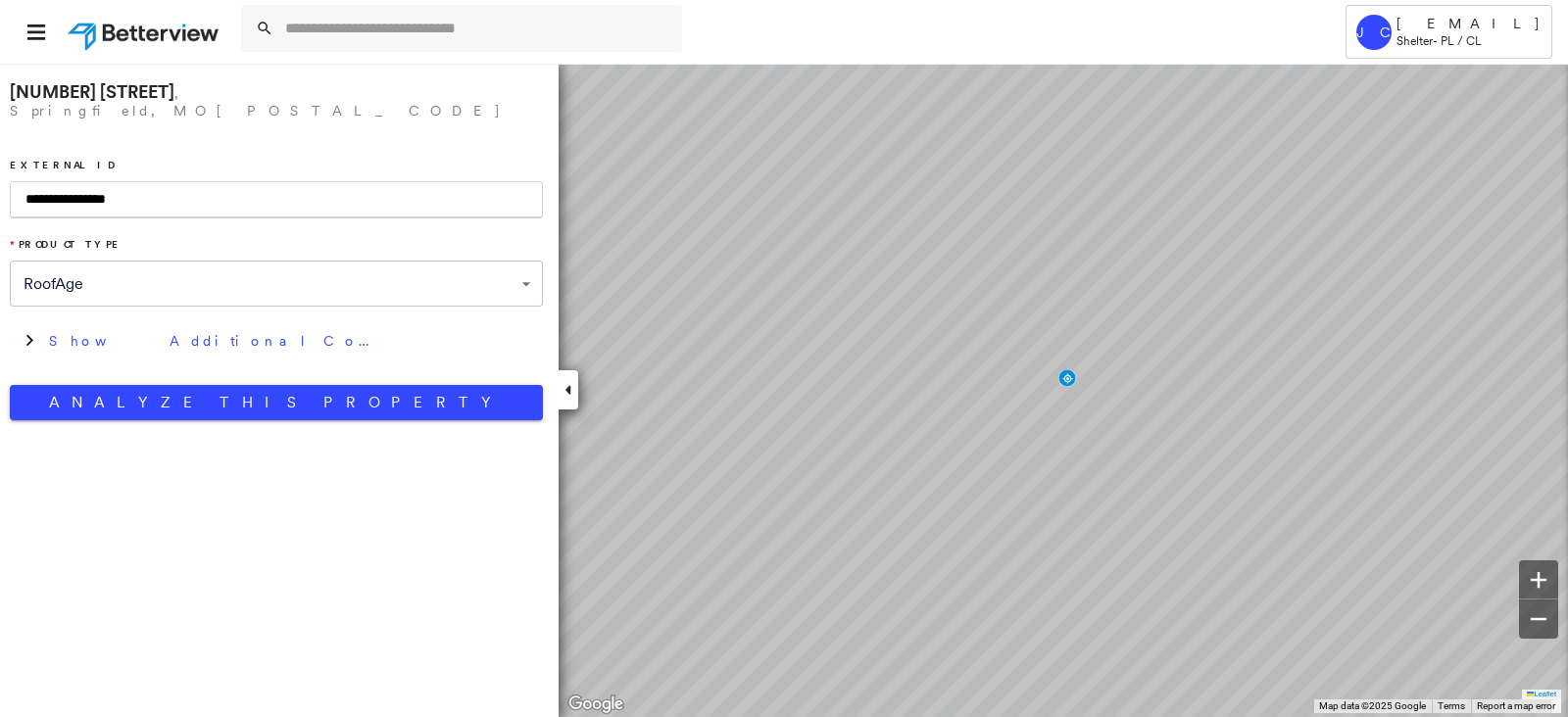 type on "**********" 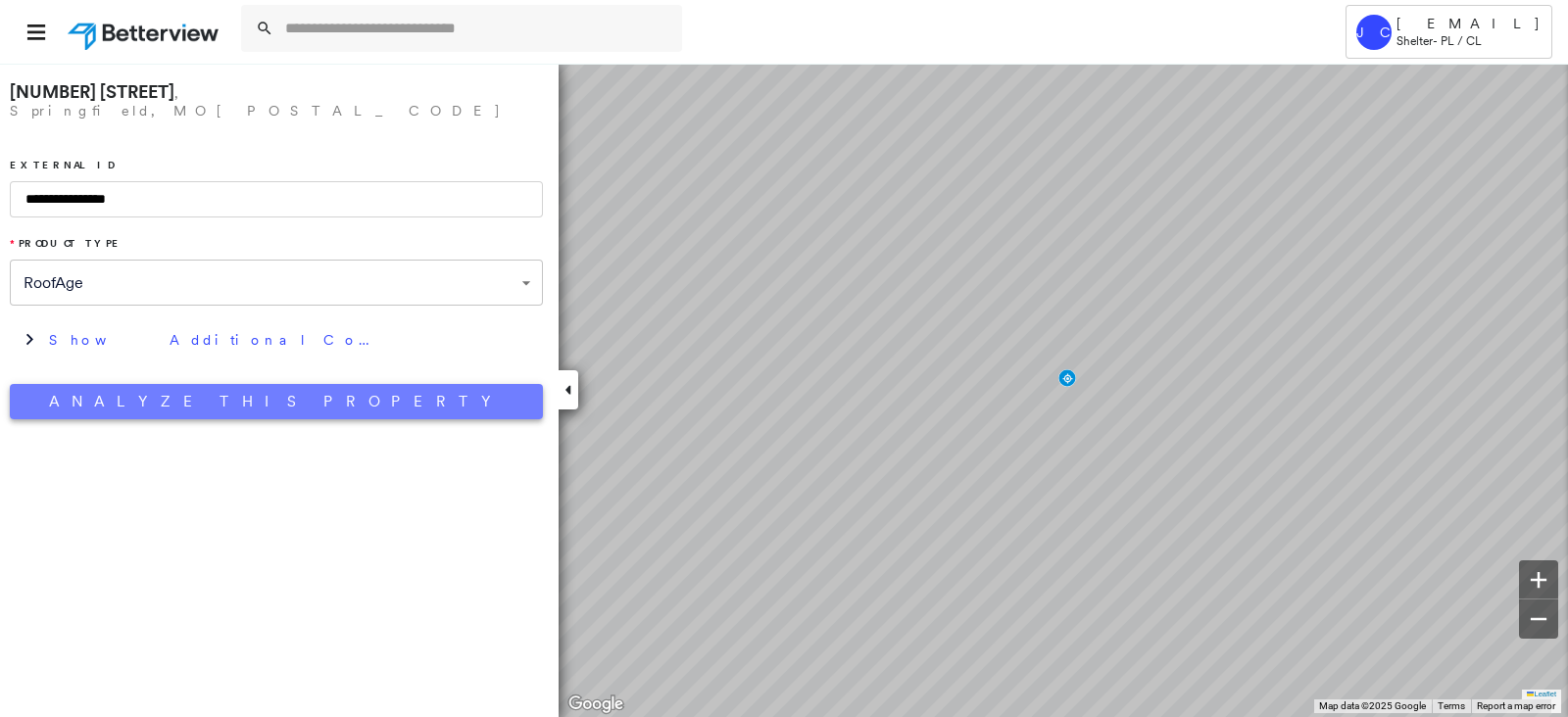 click on "Analyze This Property" at bounding box center [276, 402] 